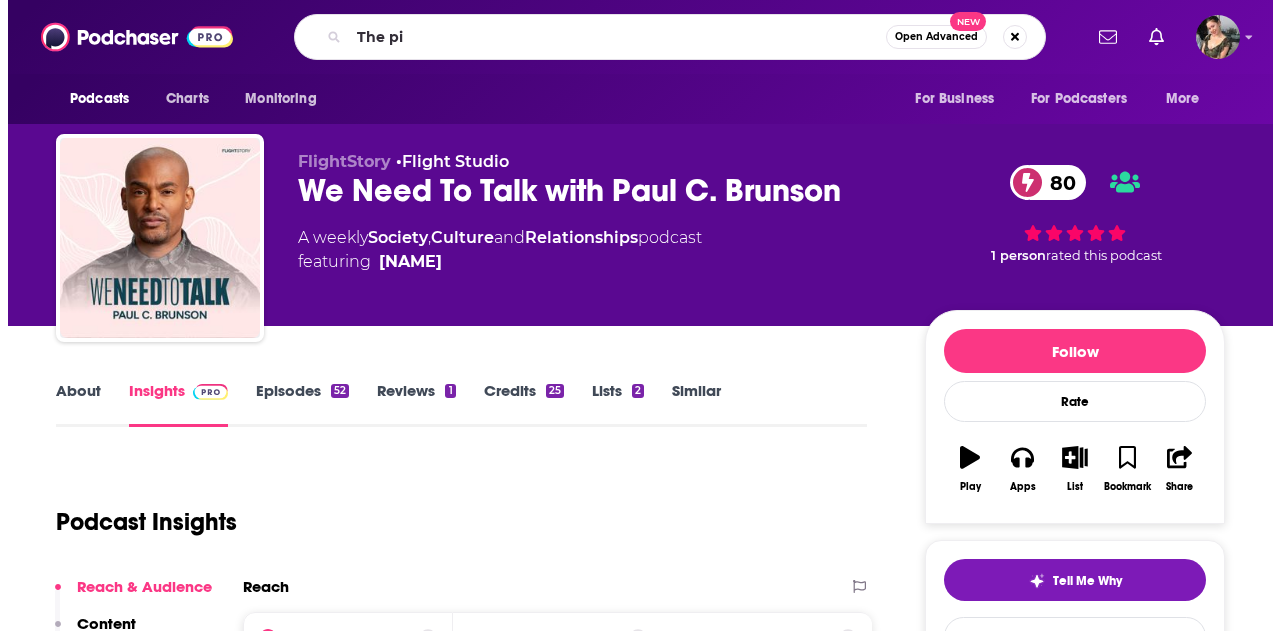 scroll, scrollTop: 0, scrollLeft: 0, axis: both 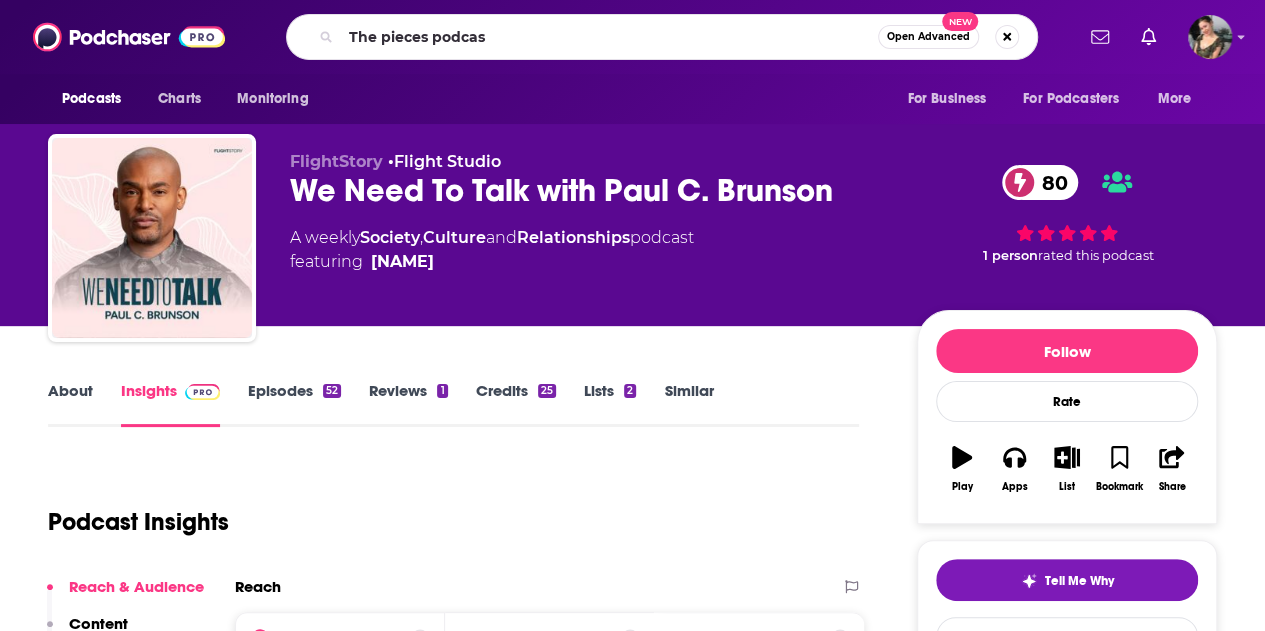 type on "The pieces podcast" 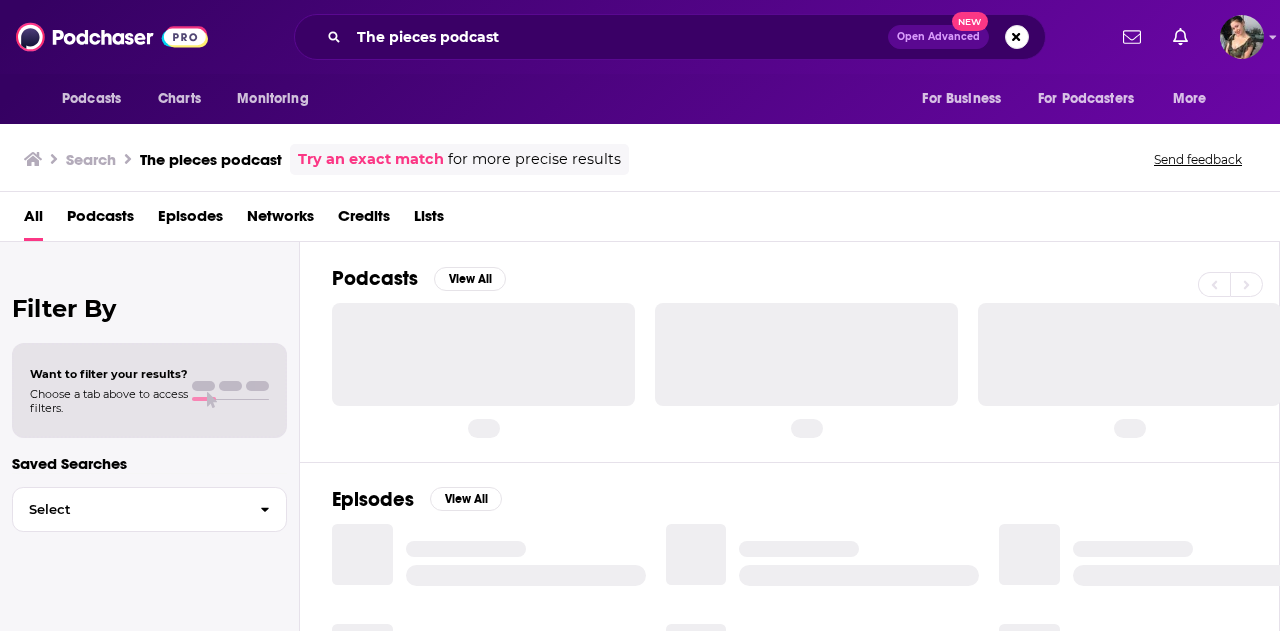 click on "Episodes" at bounding box center [190, 220] 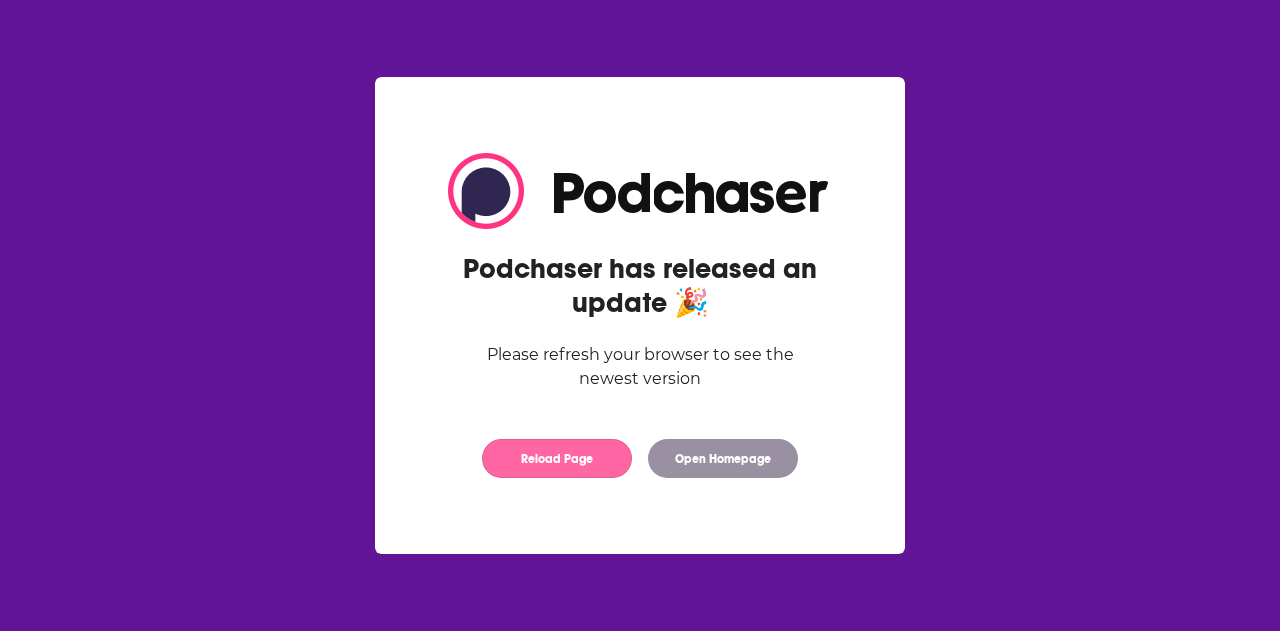 click on "Reload Page" at bounding box center [557, 458] 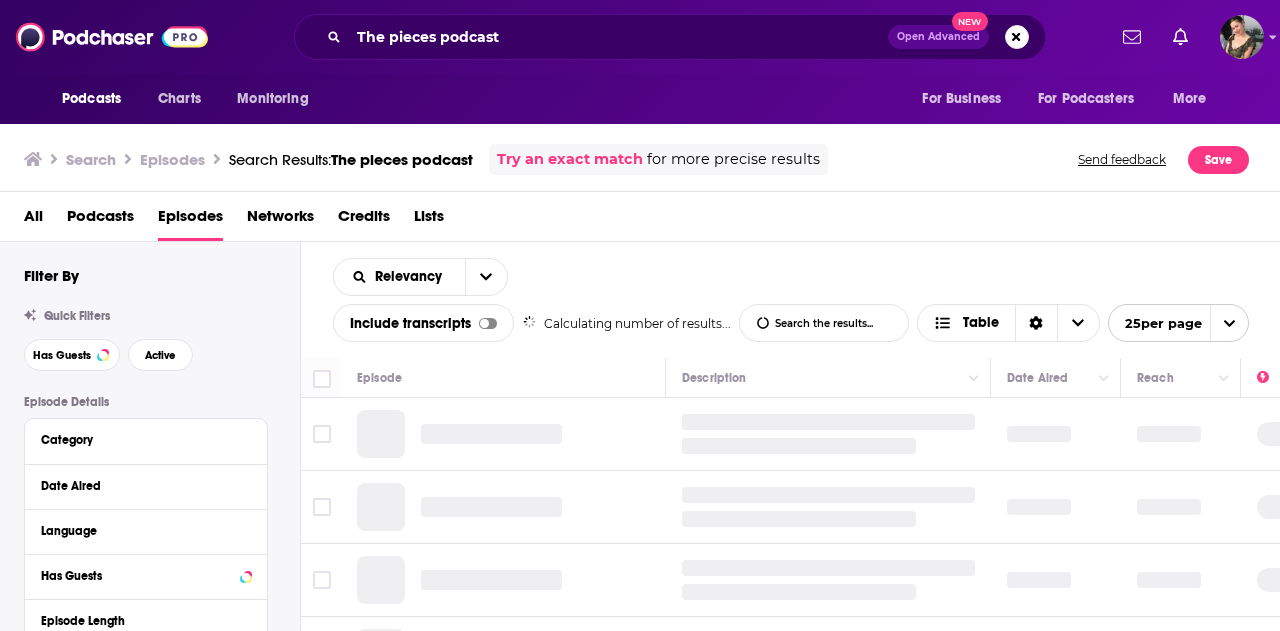 scroll, scrollTop: 0, scrollLeft: 0, axis: both 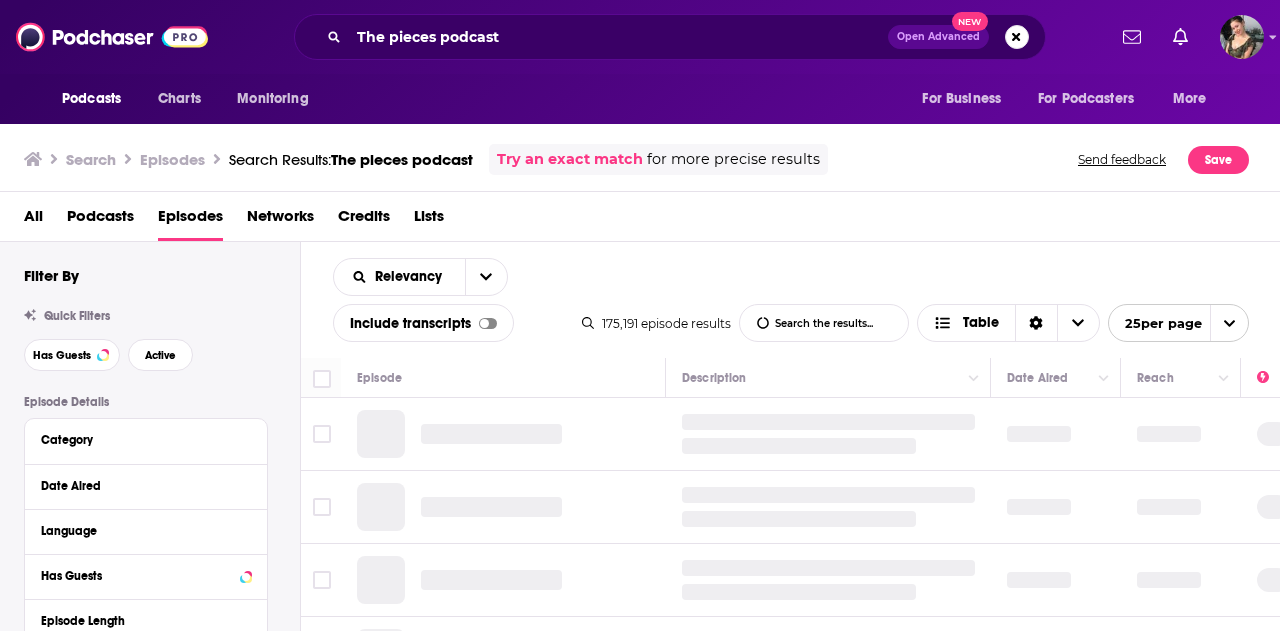 click on "Podcasts" at bounding box center [100, 220] 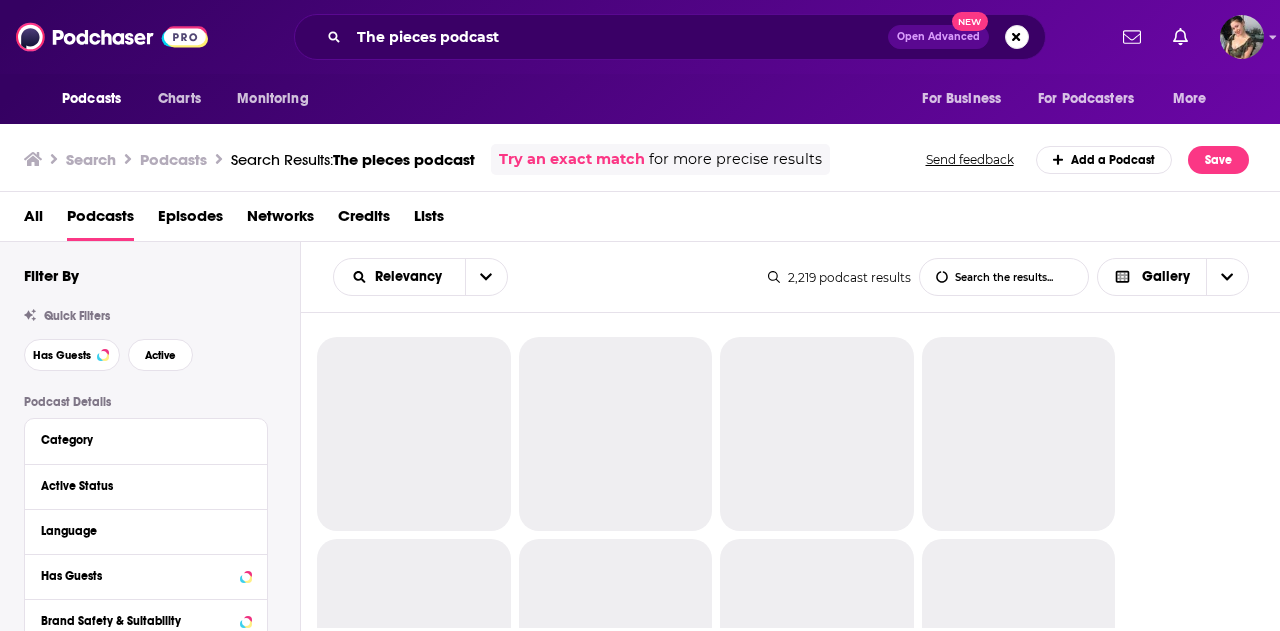 click on "All Podcasts Episodes Networks Credits Lists" at bounding box center (640, 217) 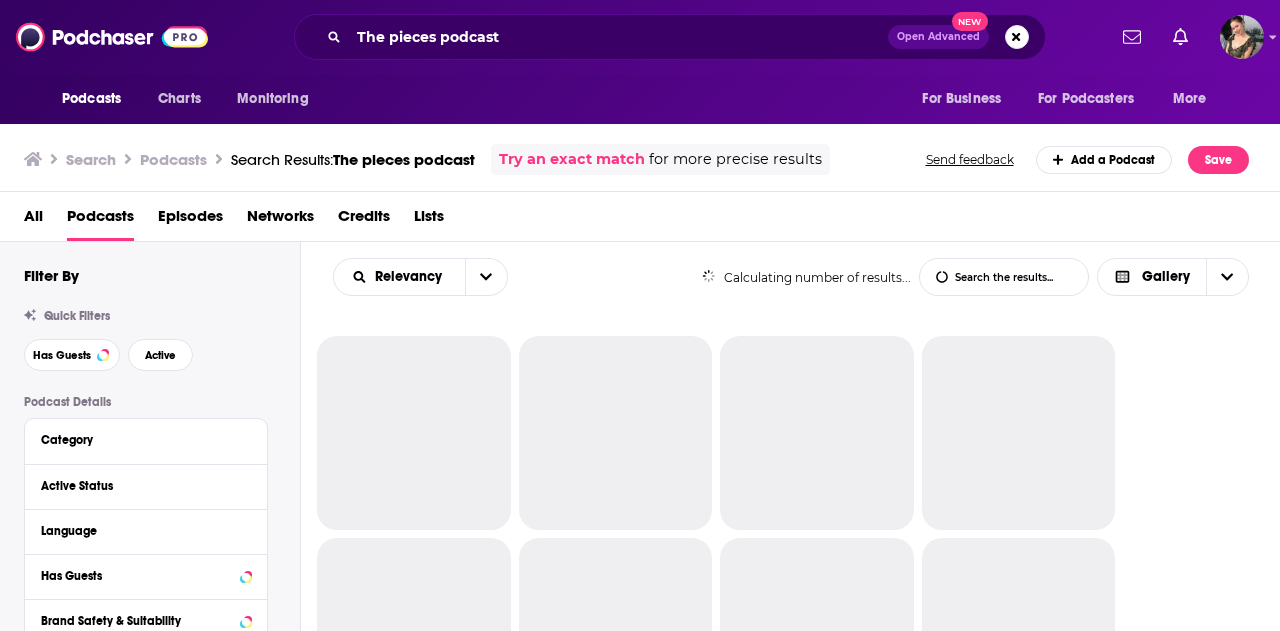 scroll, scrollTop: 0, scrollLeft: 0, axis: both 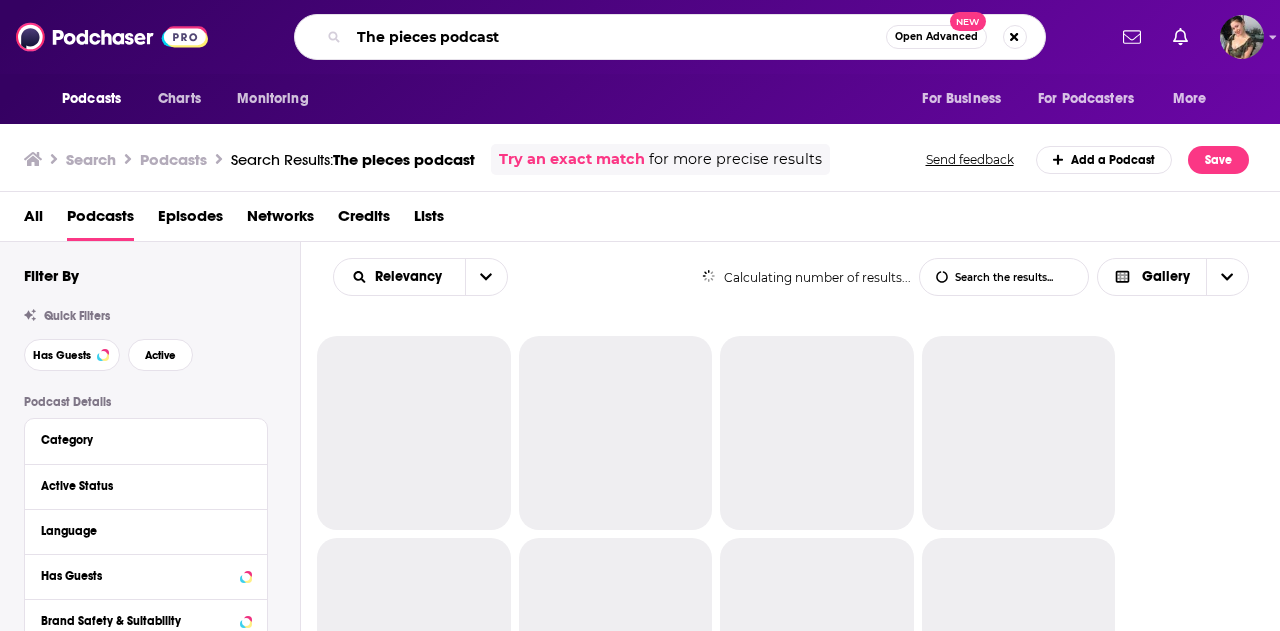click on "The pieces podcast" at bounding box center (617, 37) 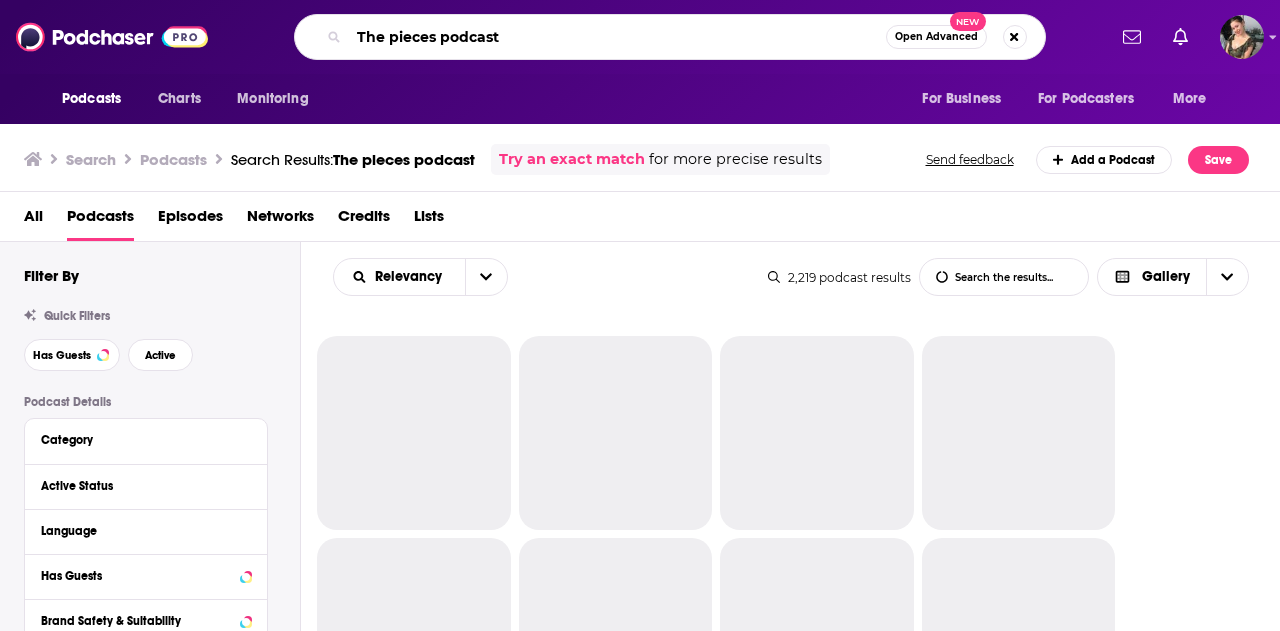 click on "The pieces podcast" at bounding box center [617, 37] 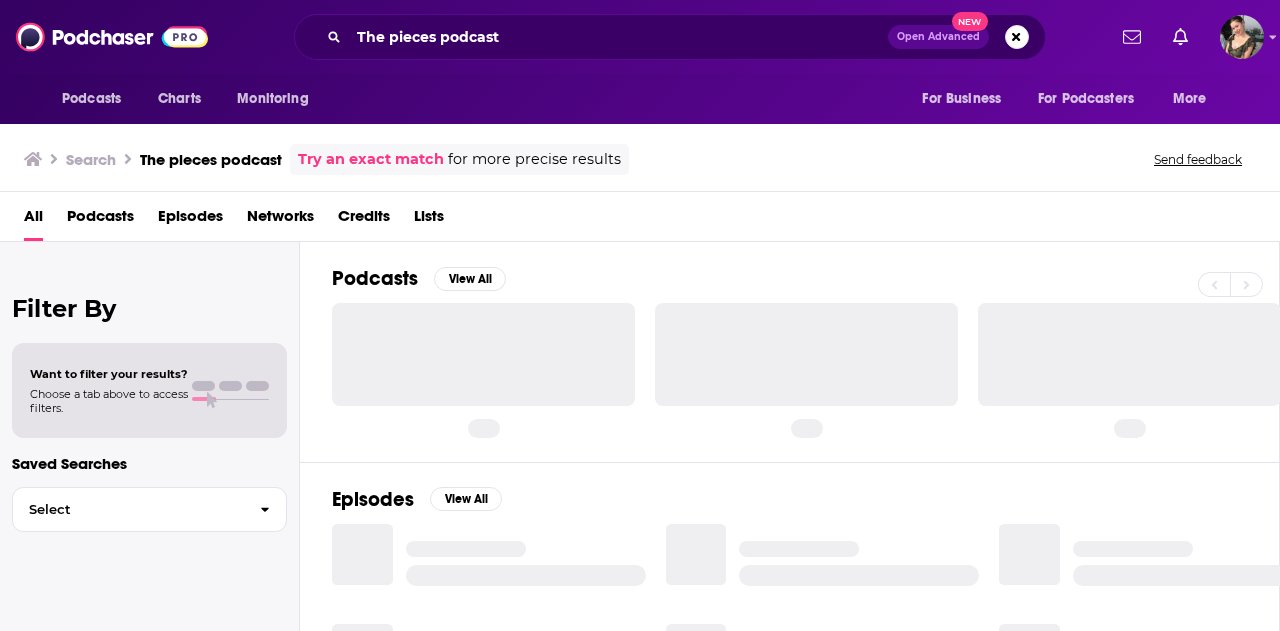 click on "Episodes" at bounding box center (190, 220) 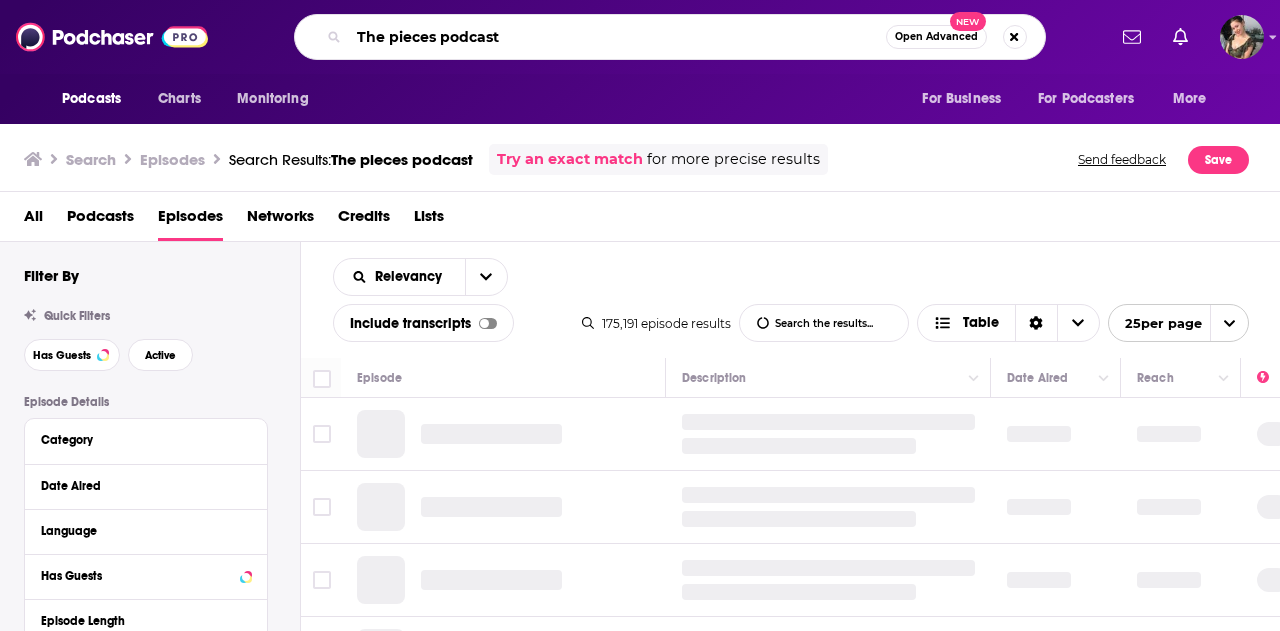 drag, startPoint x: 437, startPoint y: 45, endPoint x: 601, endPoint y: 23, distance: 165.46902 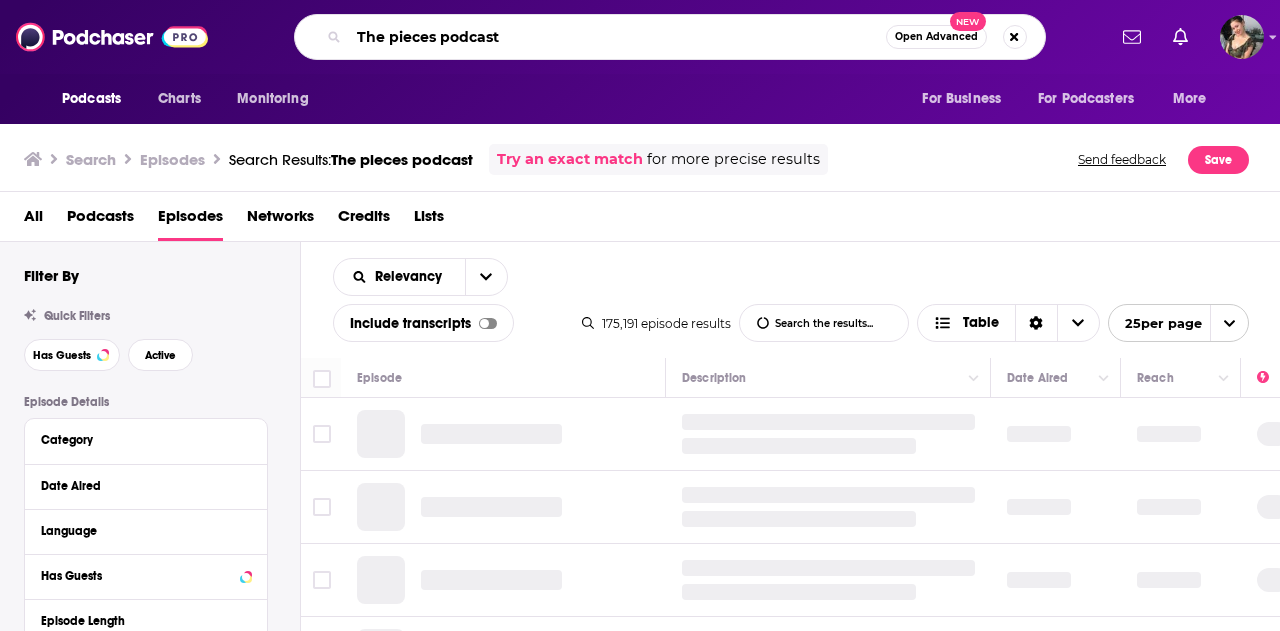 click on "The pieces podcast" at bounding box center [617, 37] 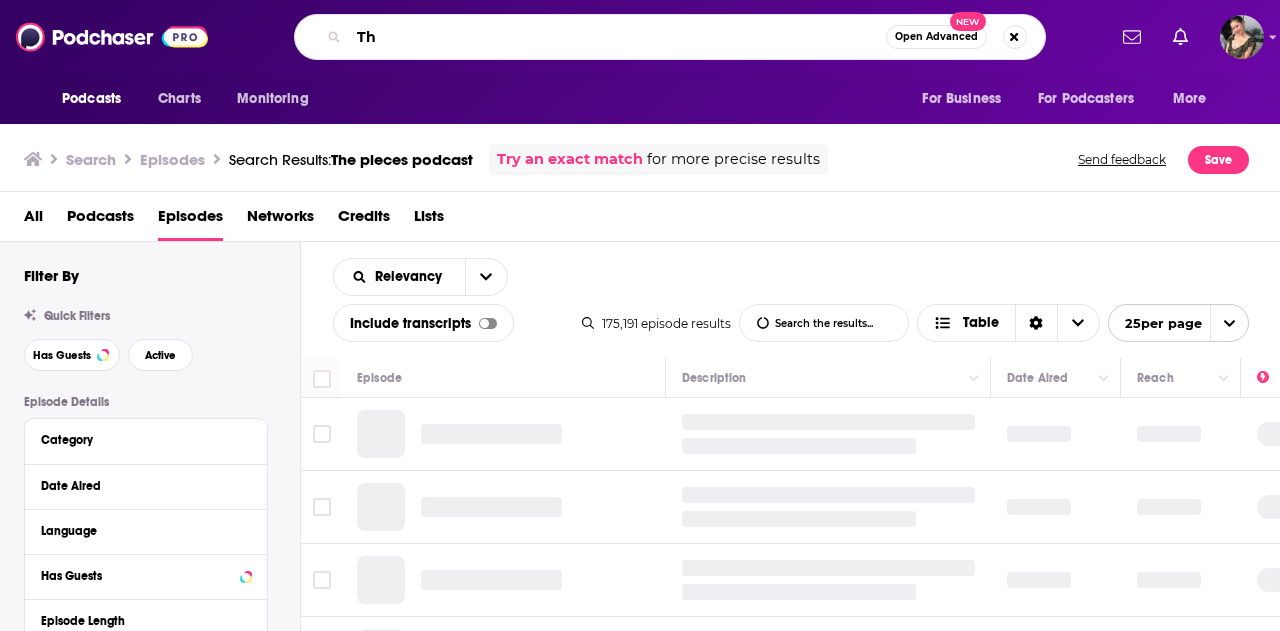 type on "T" 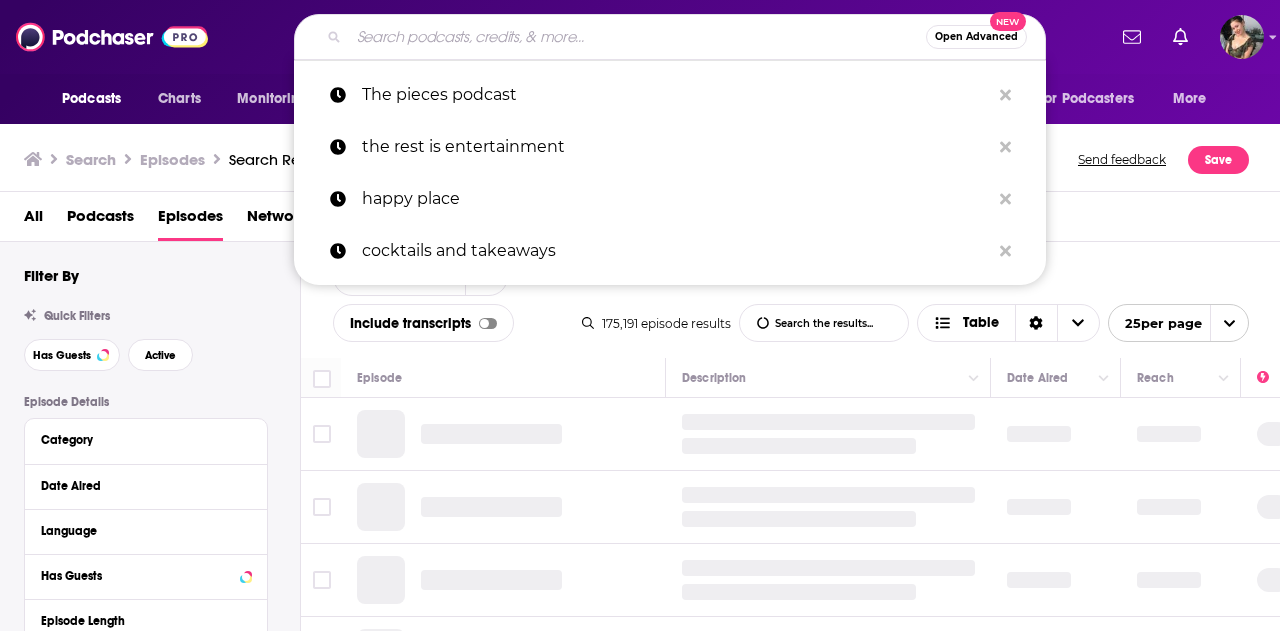 type on "n" 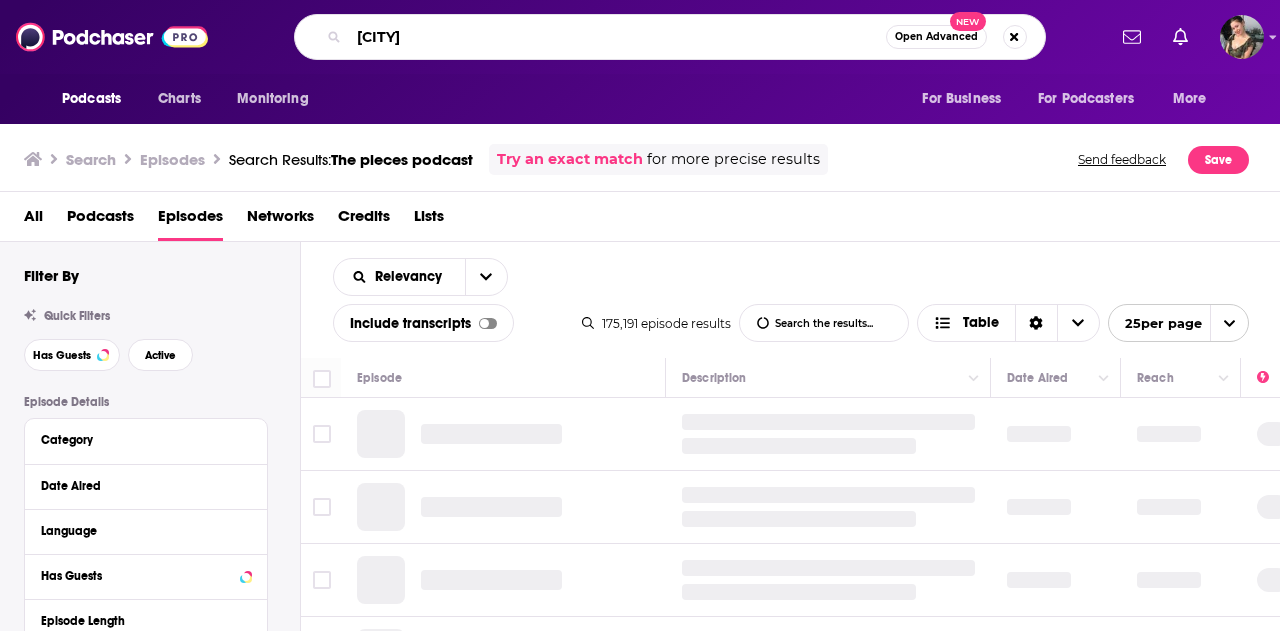 type on "[CITY]" 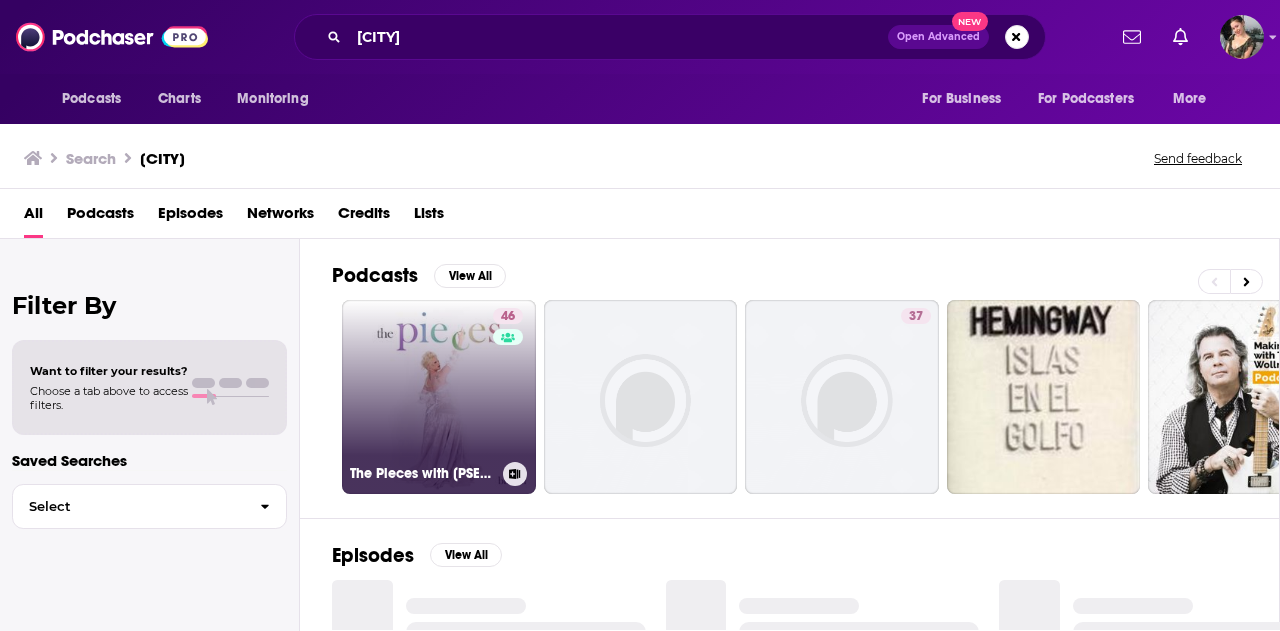 click on "46 The Pieces with [PSEUDONYM]" at bounding box center (439, 397) 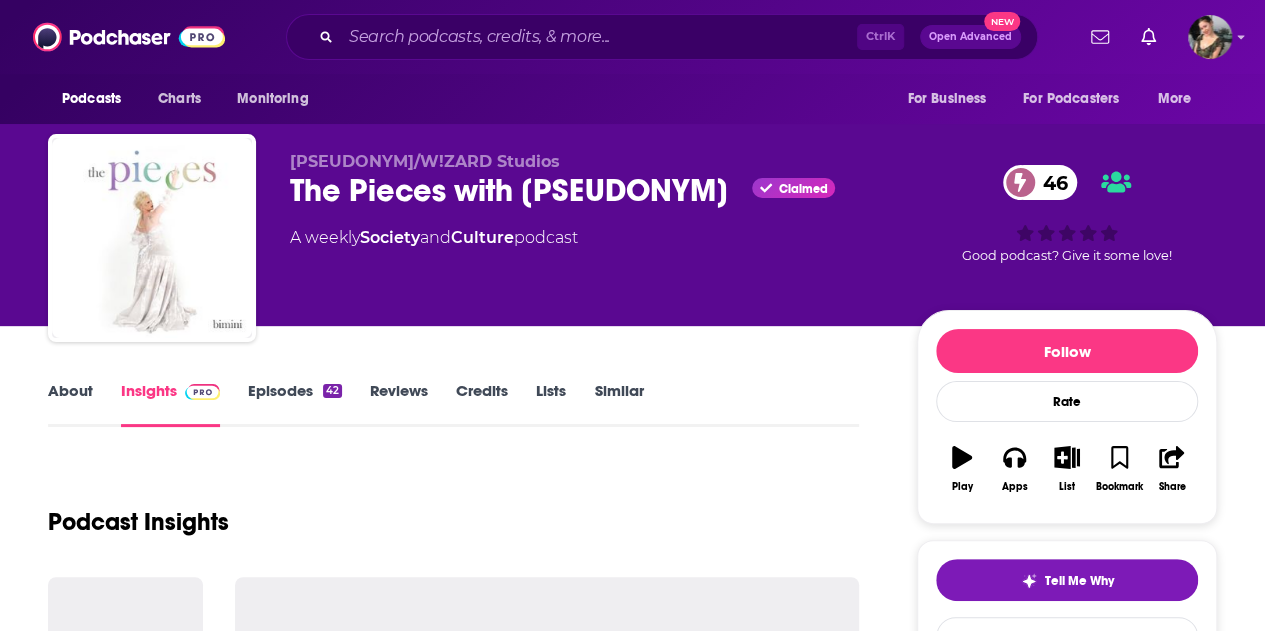 click on "About" at bounding box center [70, 404] 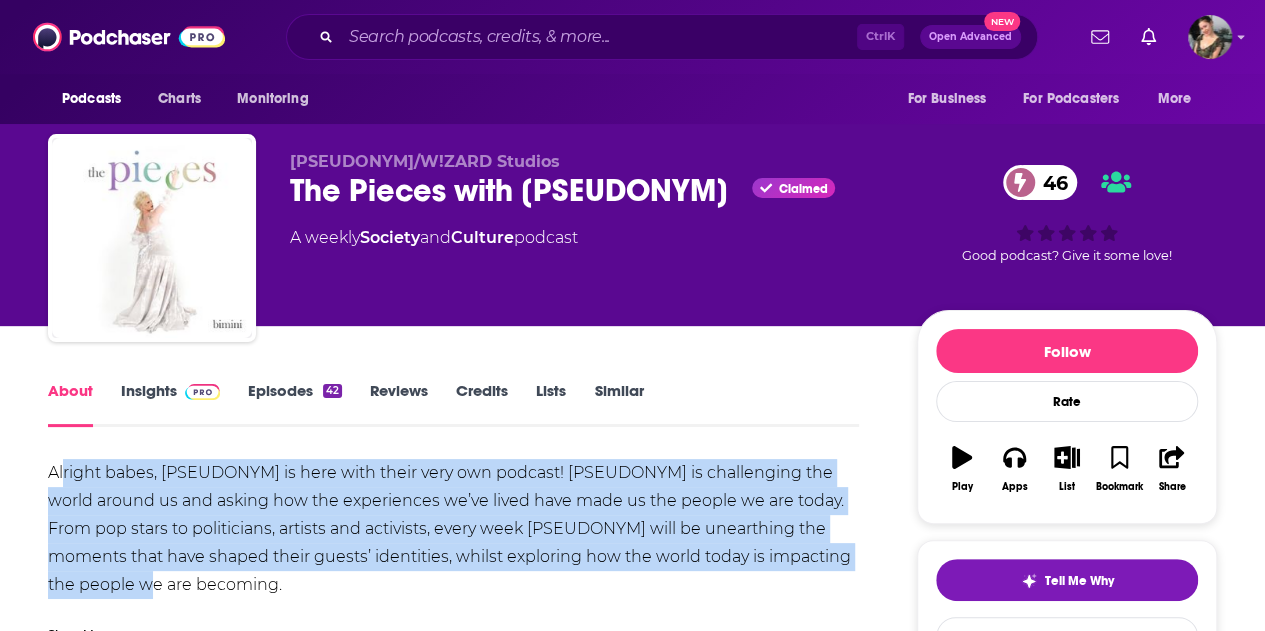 drag, startPoint x: 65, startPoint y: 477, endPoint x: 174, endPoint y: 591, distance: 157.72444 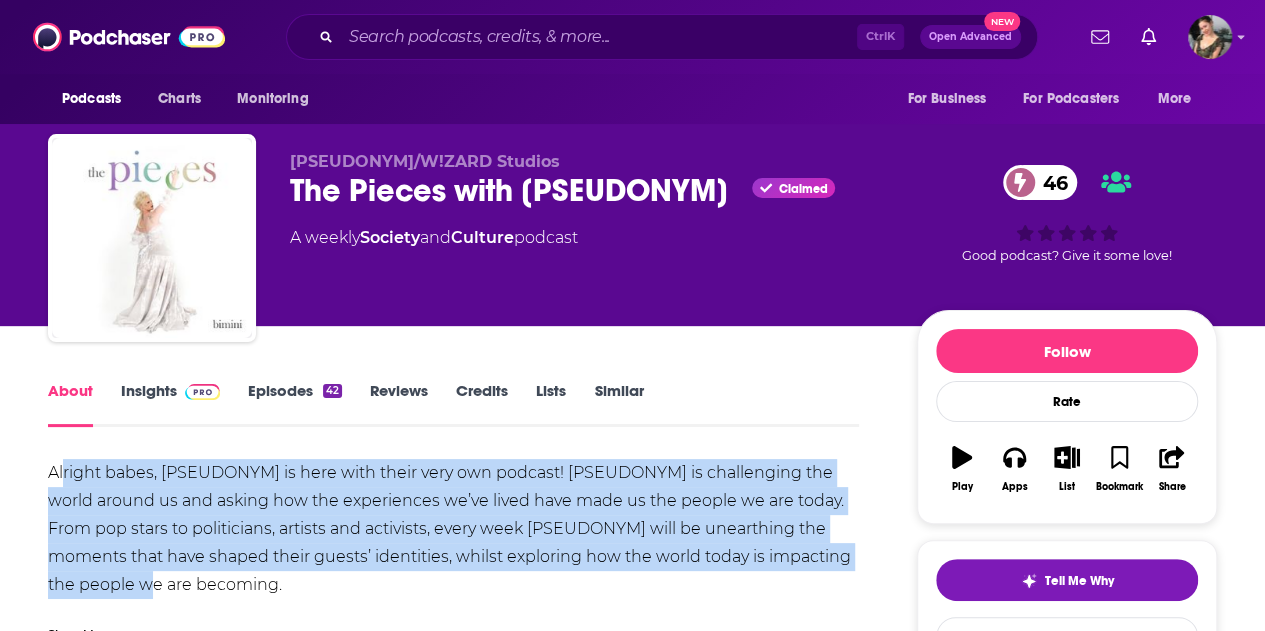 click on "Alright babes, [PSEUDONYM] is here with their very own podcast! [PSEUDONYM] is challenging the world around us and asking how the experiences we’ve lived have made us the people we are today. From pop stars to politicians, artists and activists, every week [PSEUDONYM] will be unearthing the moments that have shaped their guests’ identities, whilst exploring how the world today is impacting the people we are becoming. New episodes drop Tuesdays, from [DATE]." at bounding box center (453, 543) 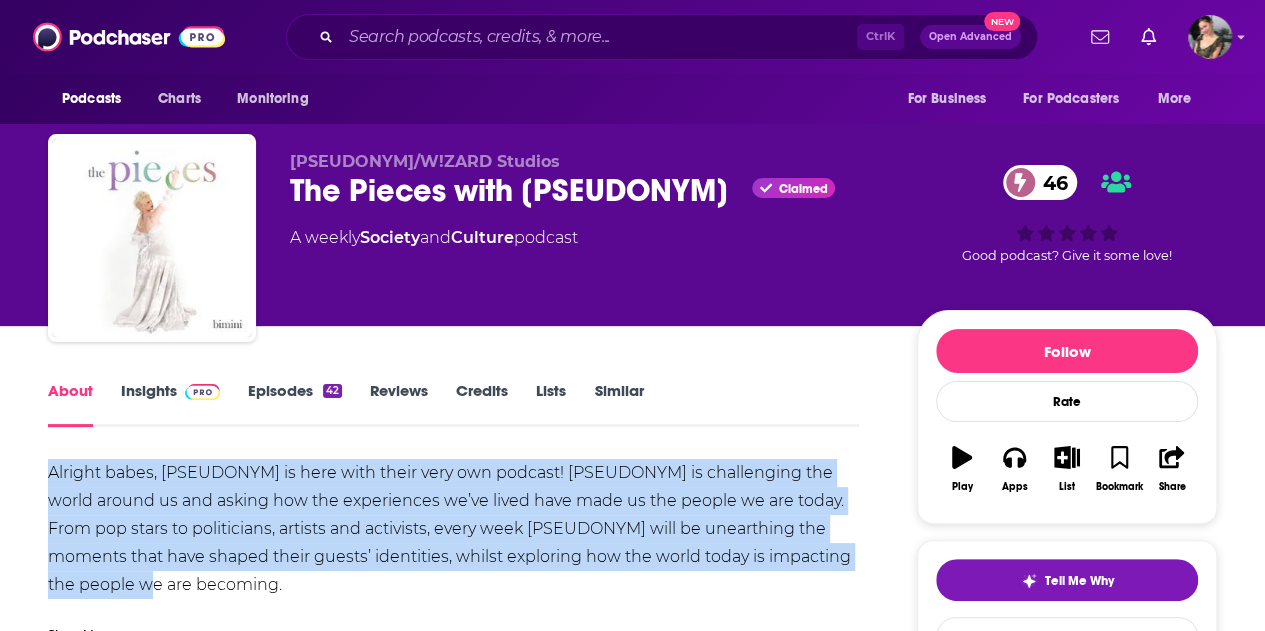 drag, startPoint x: 208, startPoint y: 586, endPoint x: 20, endPoint y: 469, distance: 221.43396 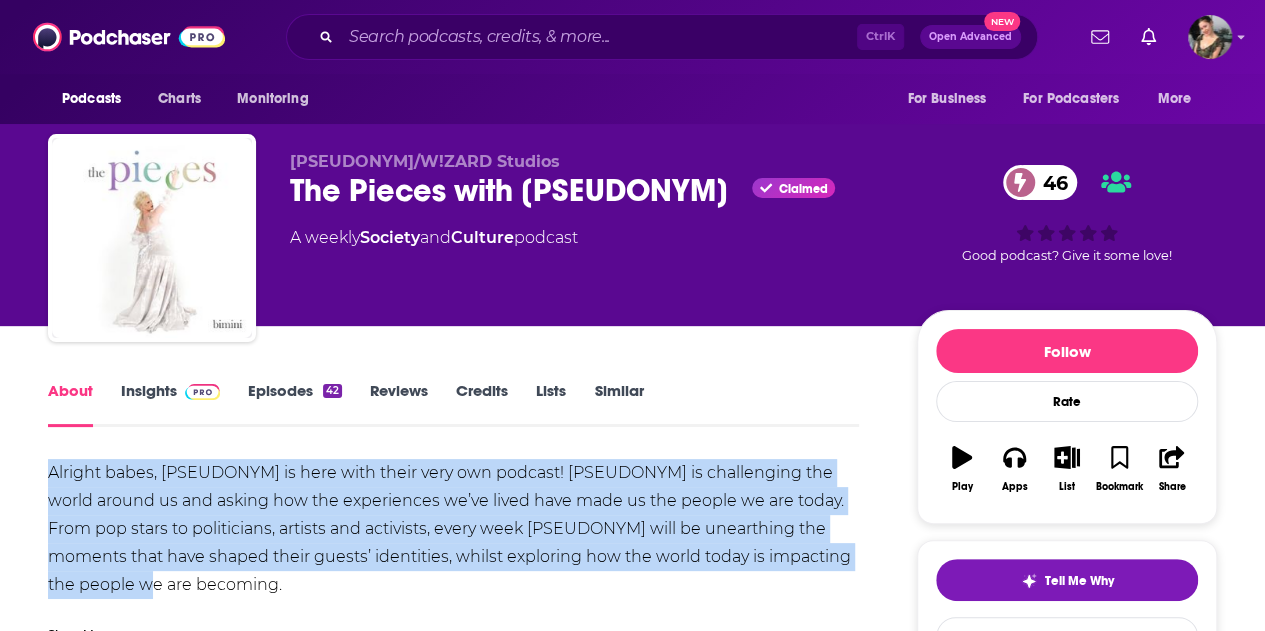 click on "About Insights Episodes 42 Reviews Credits Lists Similar Alright babes, [PSEUDONYM] is here with their very own podcast! [PSEUDONYM] is challenging the world around us and asking how the experiences we’ve lived have made us the people we are today. From pop stars to politicians, artists and activists, every week [PSEUDONYM] will be unearthing the moments that have shaped their guests’ identities, whilst exploring how the world today is impacting the people we are becoming. New episodes drop Tuesdays, from [DATE]. Show More Creators & Guests We don't know anything about the creators of this podcast yet . You can add them yourself so they can be credited for this and other podcasts. Recent Episodes View All [FIRST] on Being Stubborn Artistically, Major Setbacks & Embracing Neurodiversity [DATE] [FIRST] on Anger, Evolution & Radical Self-Love [DATE] [FIRST] [LAST] on Childhood Identity, Family Support & Gender-Affirming Care [DATE] View All Episodes Podcast Reviews add a review . You can" at bounding box center (466, 1236) 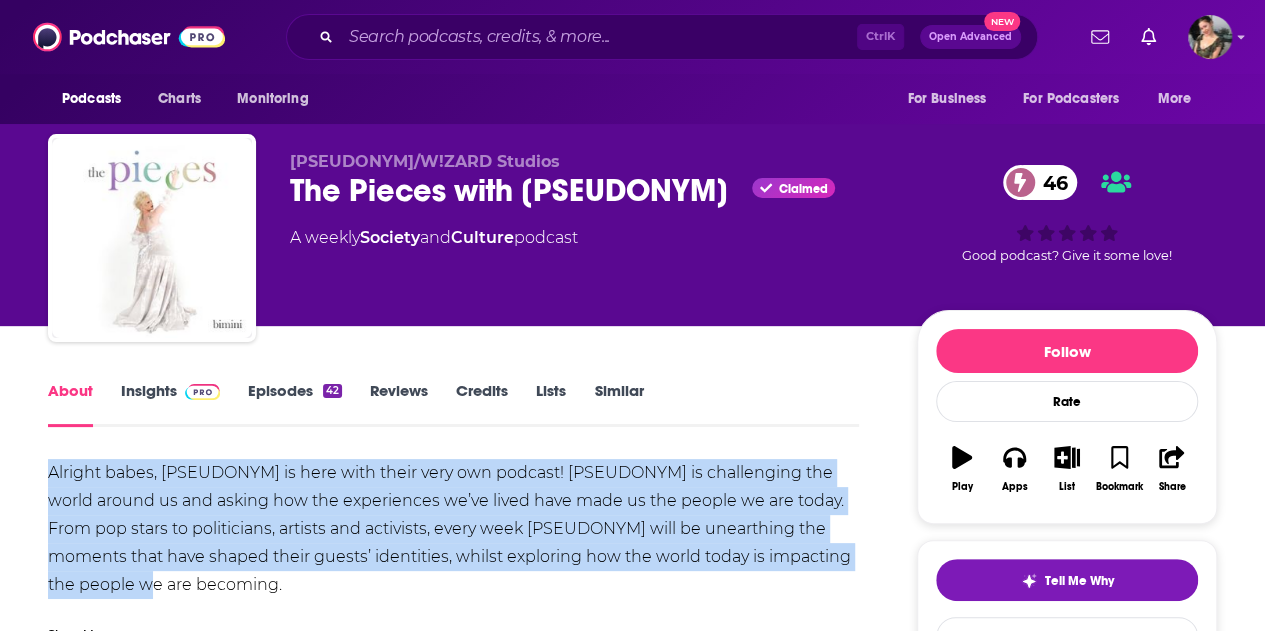 copy on "Alright babes, [PSEUDONYM] is here with their very own podcast! [PSEUDONYM] is challenging the world around us and asking how the experiences we’ve lived have made us the people we are today. From pop stars to politicians, artists and activists, every week [PSEUDONYM] will be unearthing the moments that have shaped their guests’ identities, whilst exploring how the world today is impacting the people we are becoming." 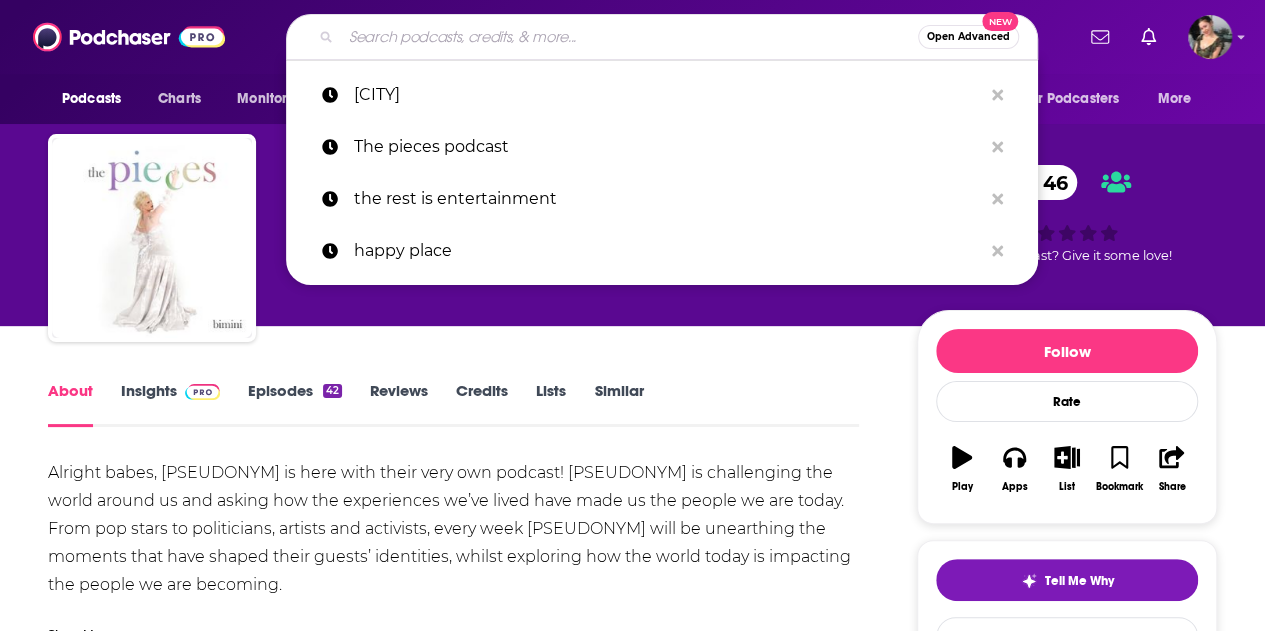 click at bounding box center (629, 37) 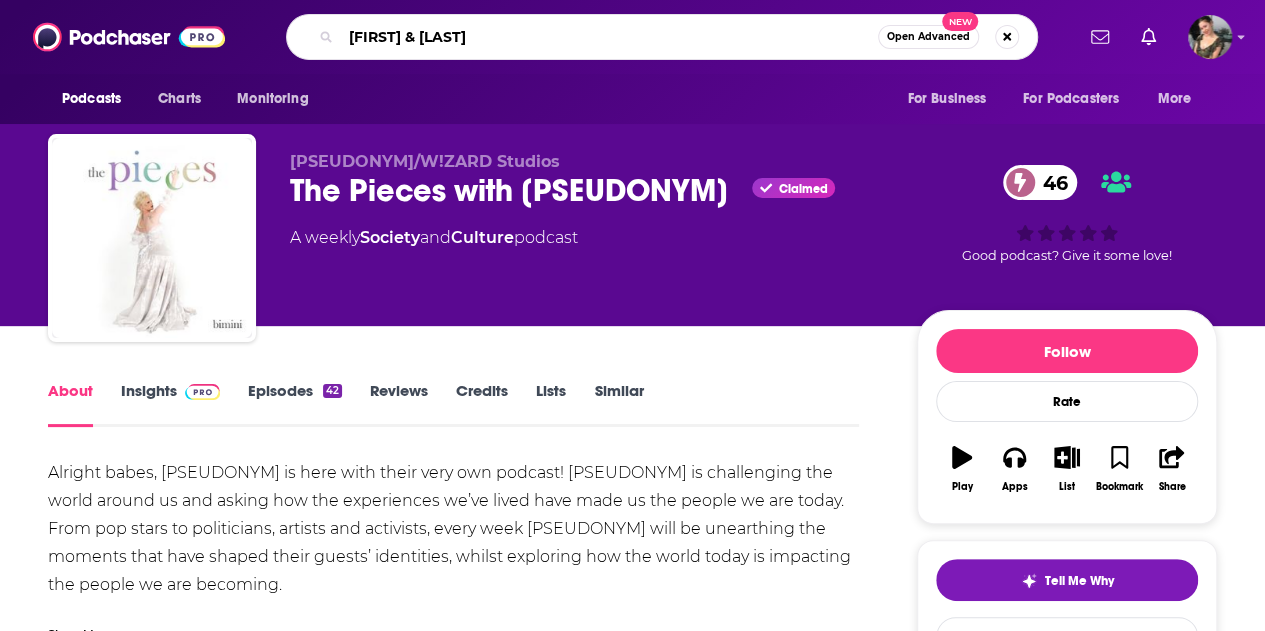 type on "[FIRST] & [LAST]s" 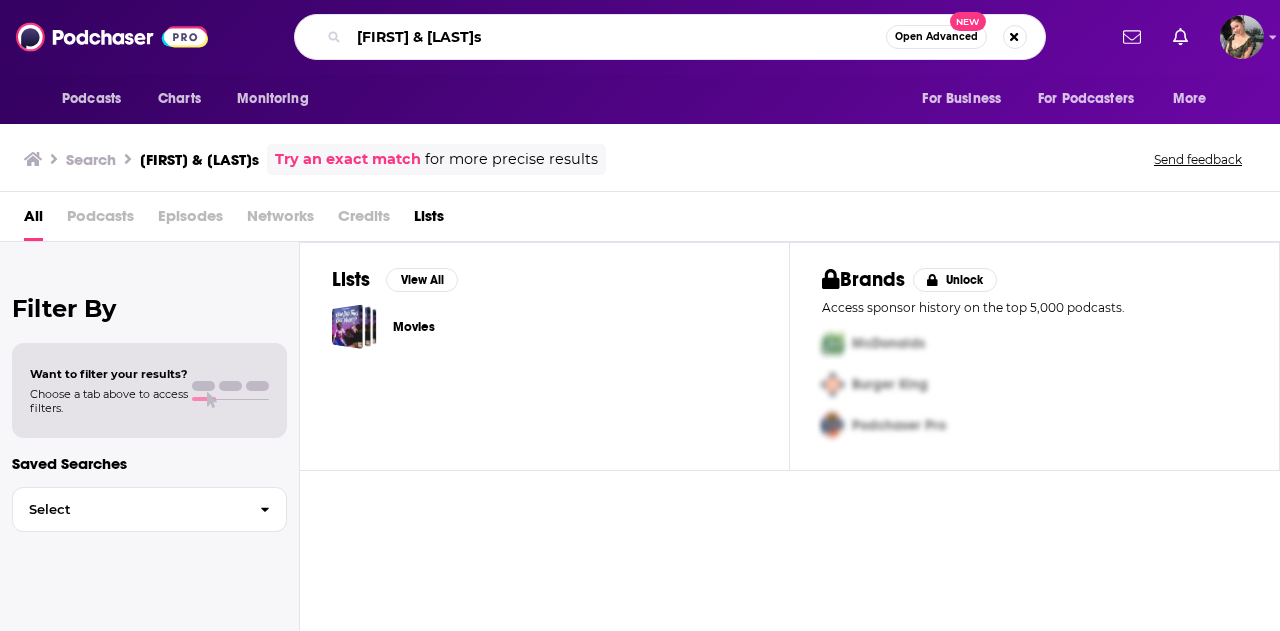click on "[FIRST] & [LAST]s" at bounding box center [617, 37] 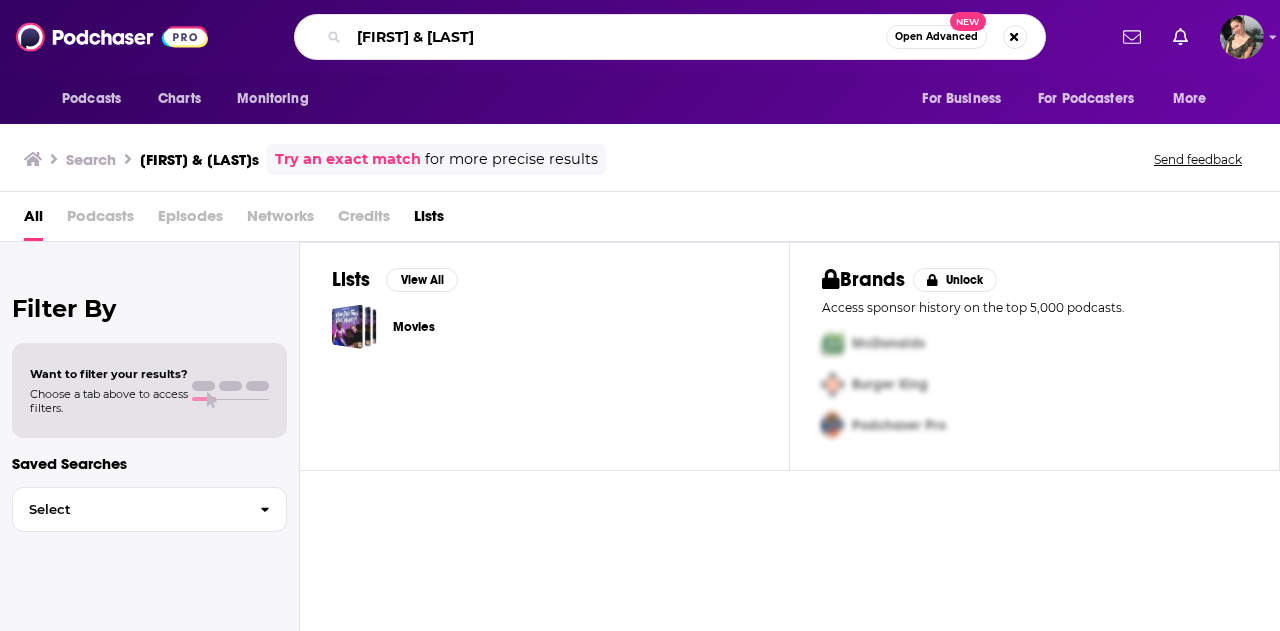 type on "[FIRST] & [LAST]" 